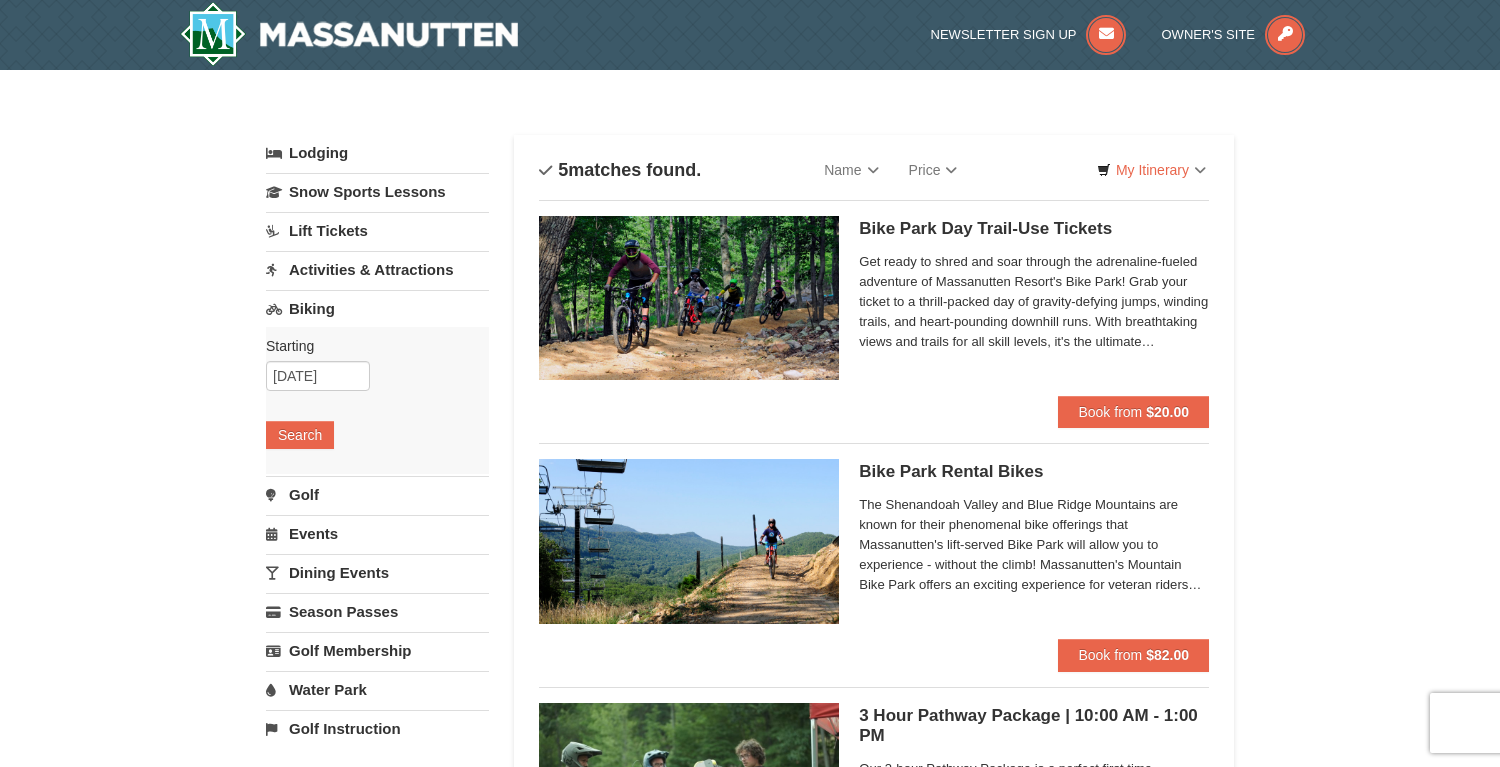 scroll, scrollTop: 0, scrollLeft: 0, axis: both 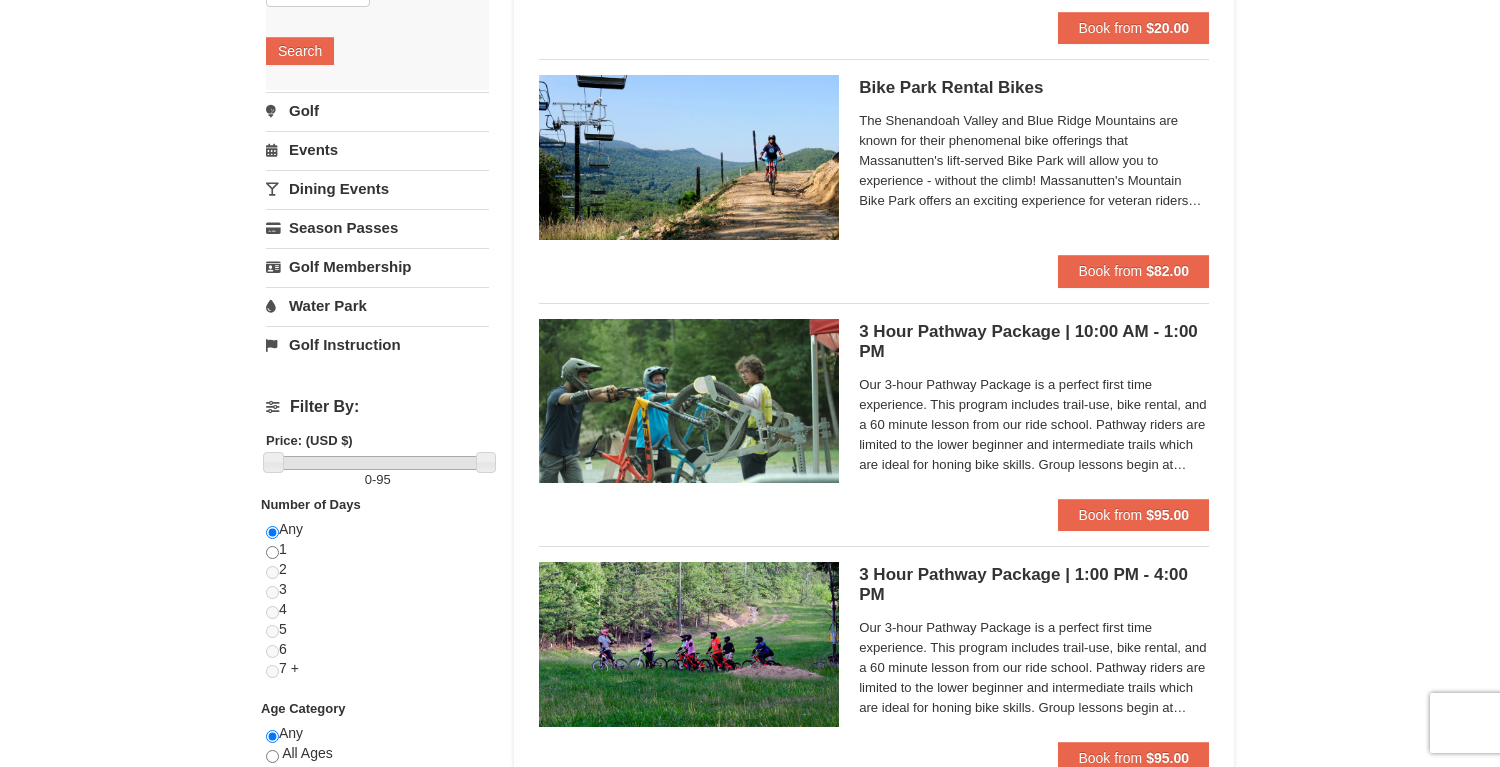 click on "3 Hour Pathway Package | 10:00 AM - 1:00 PM  Massanutten Biking" at bounding box center (1034, 342) 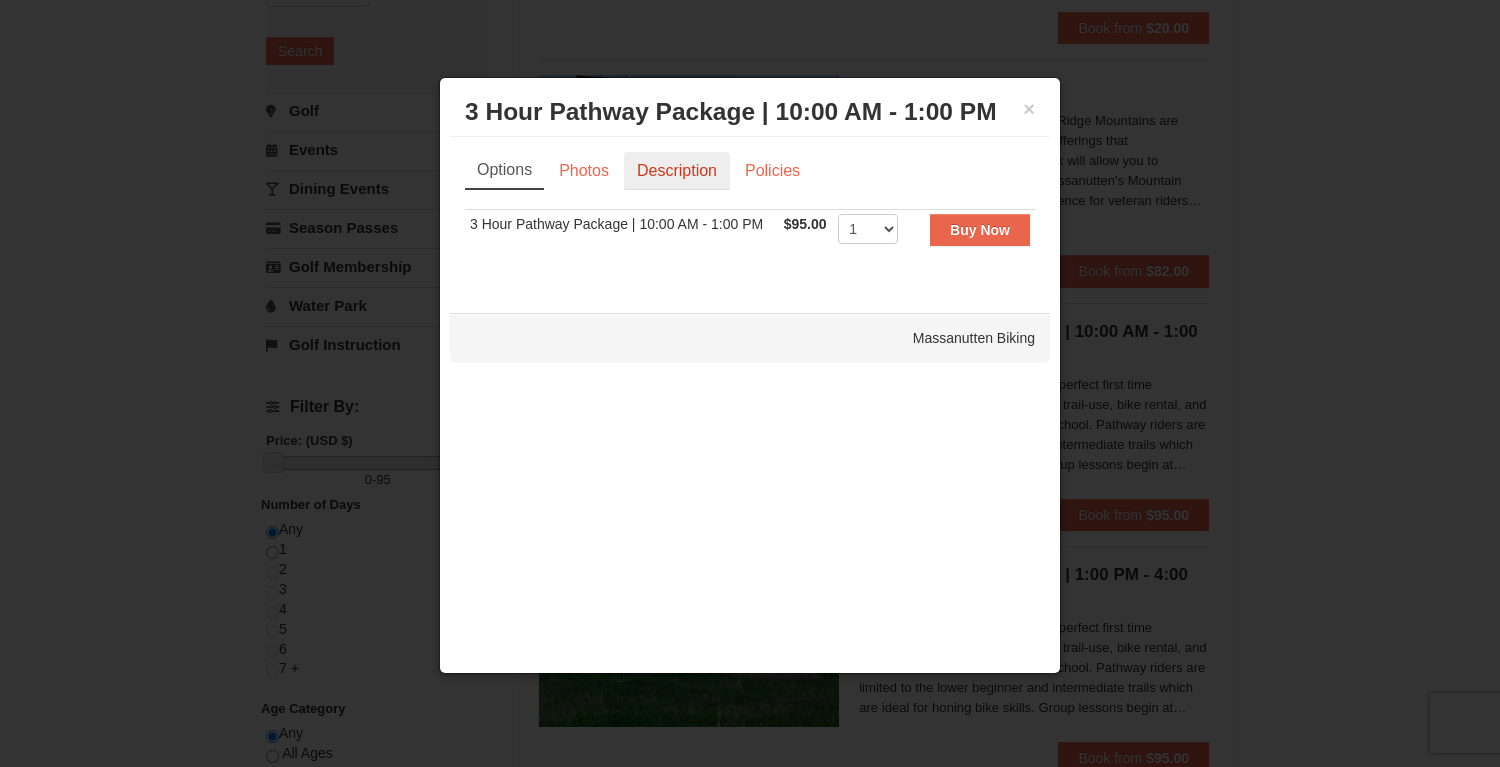 click on "Description" at bounding box center [677, 171] 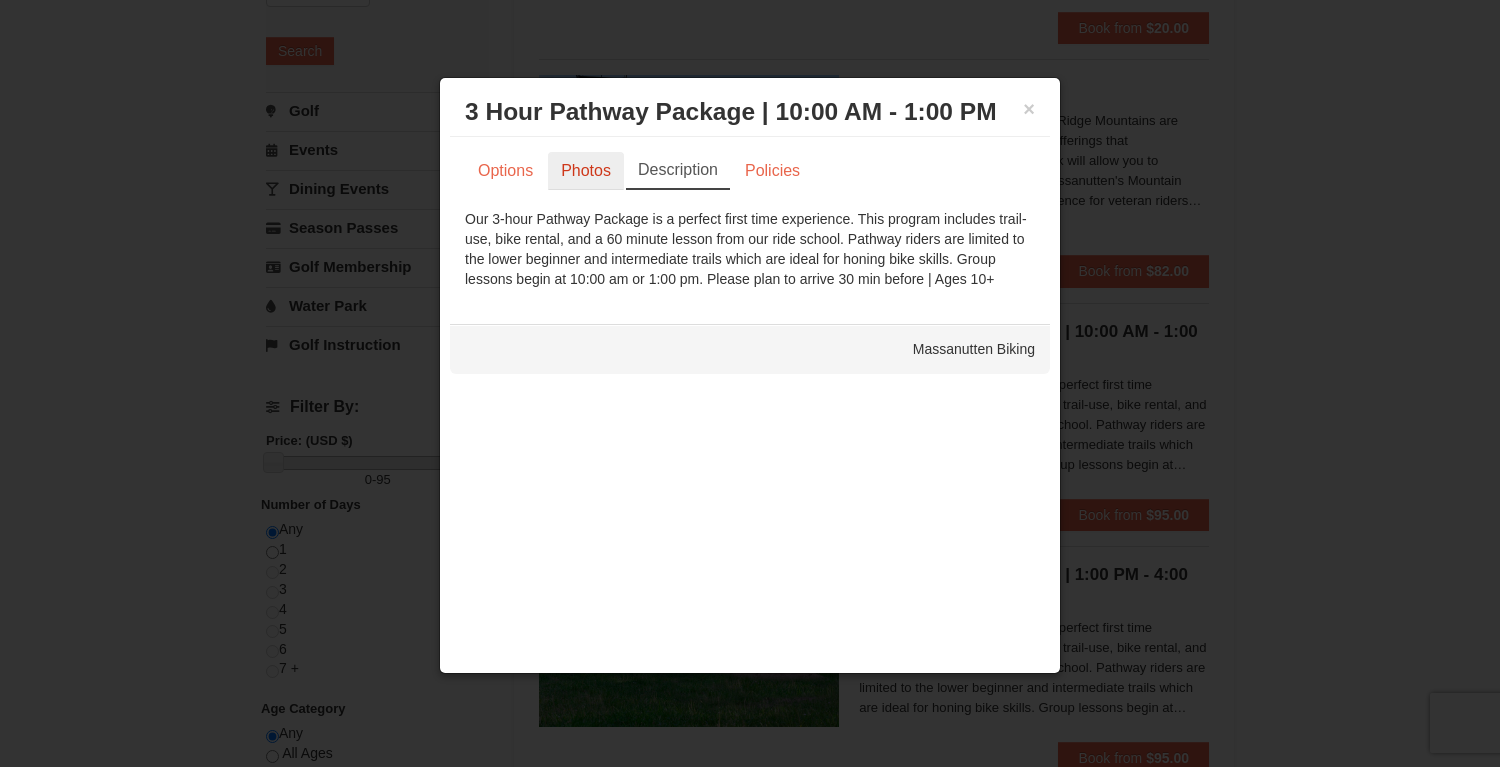 click on "Photos" at bounding box center (586, 171) 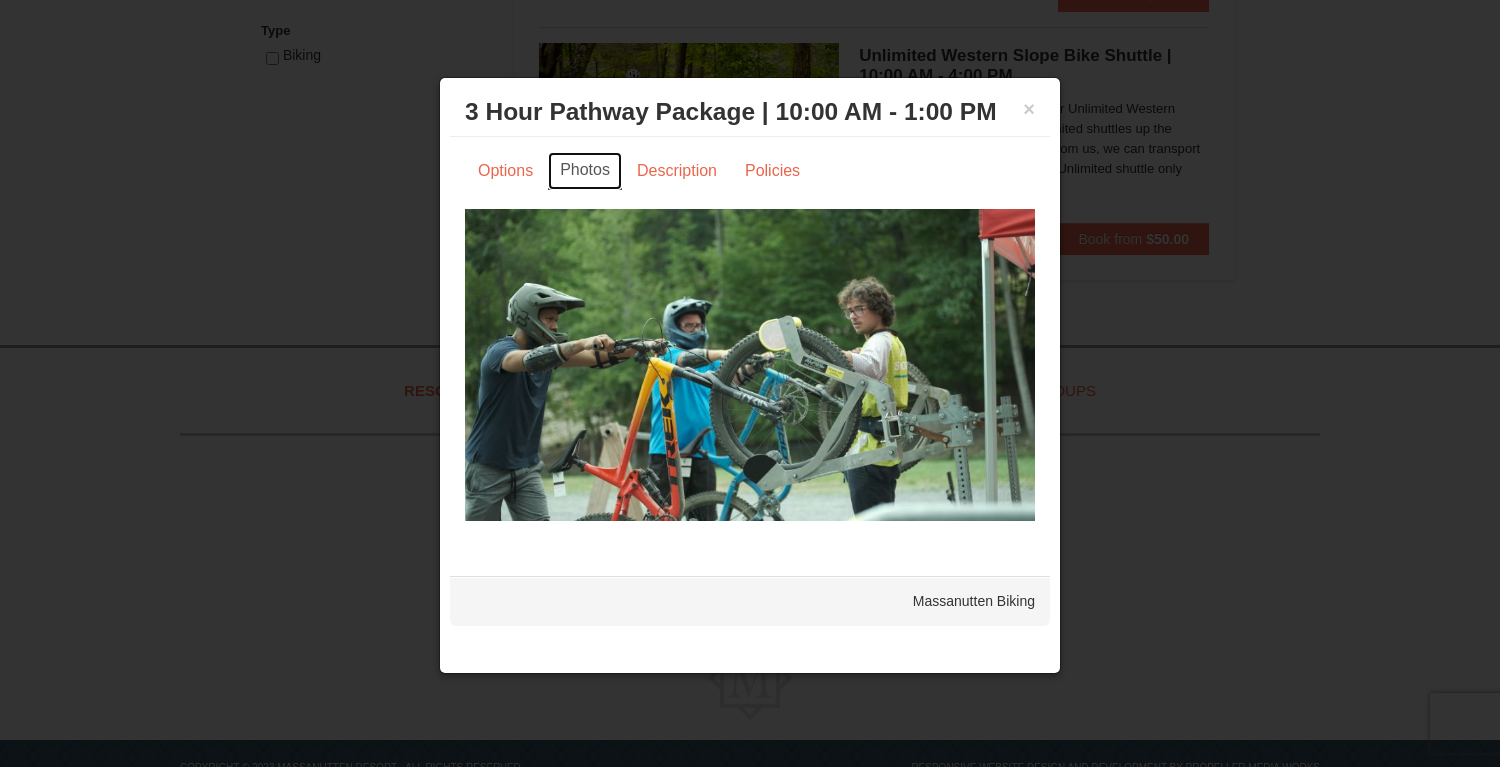 scroll, scrollTop: 1171, scrollLeft: 0, axis: vertical 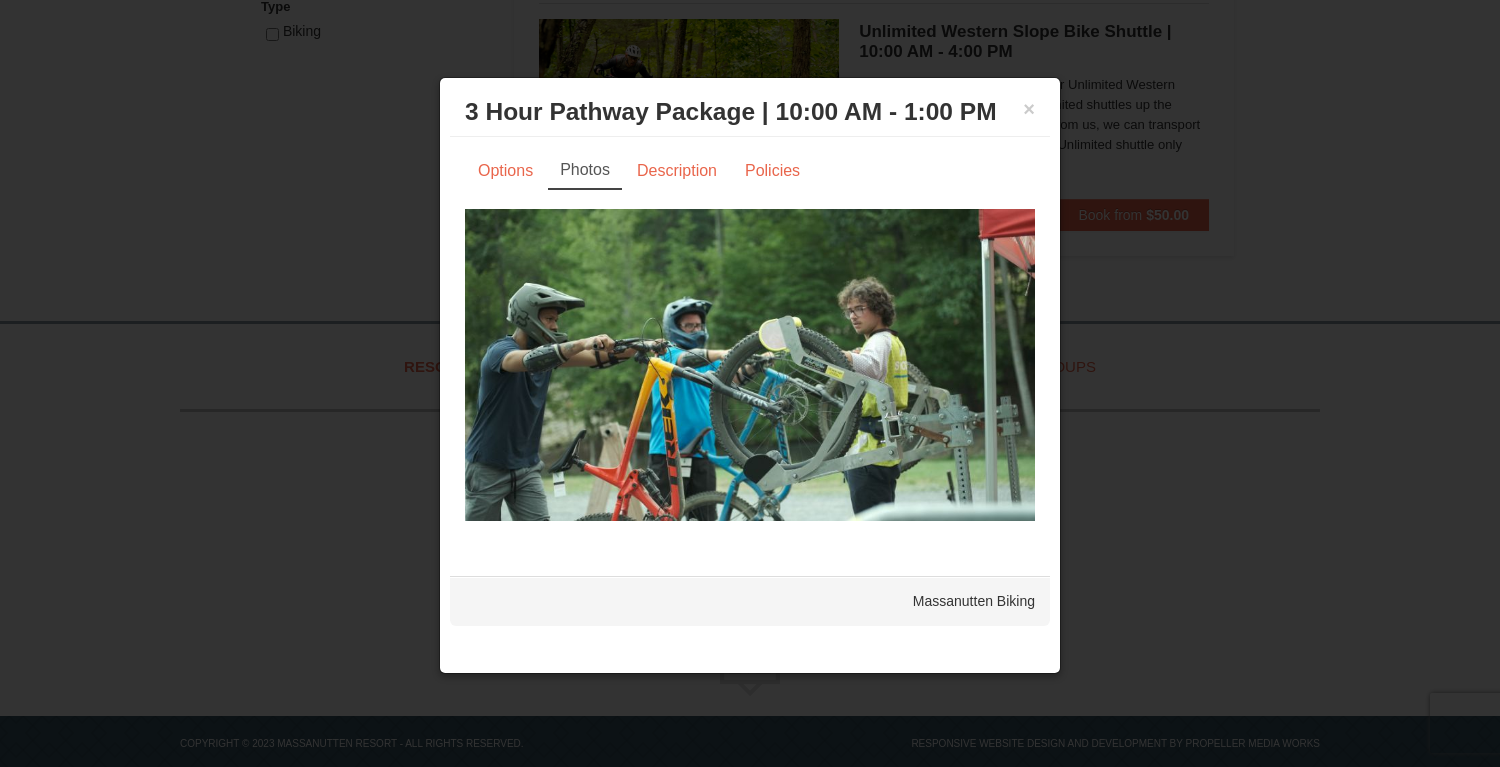 click at bounding box center (750, 383) 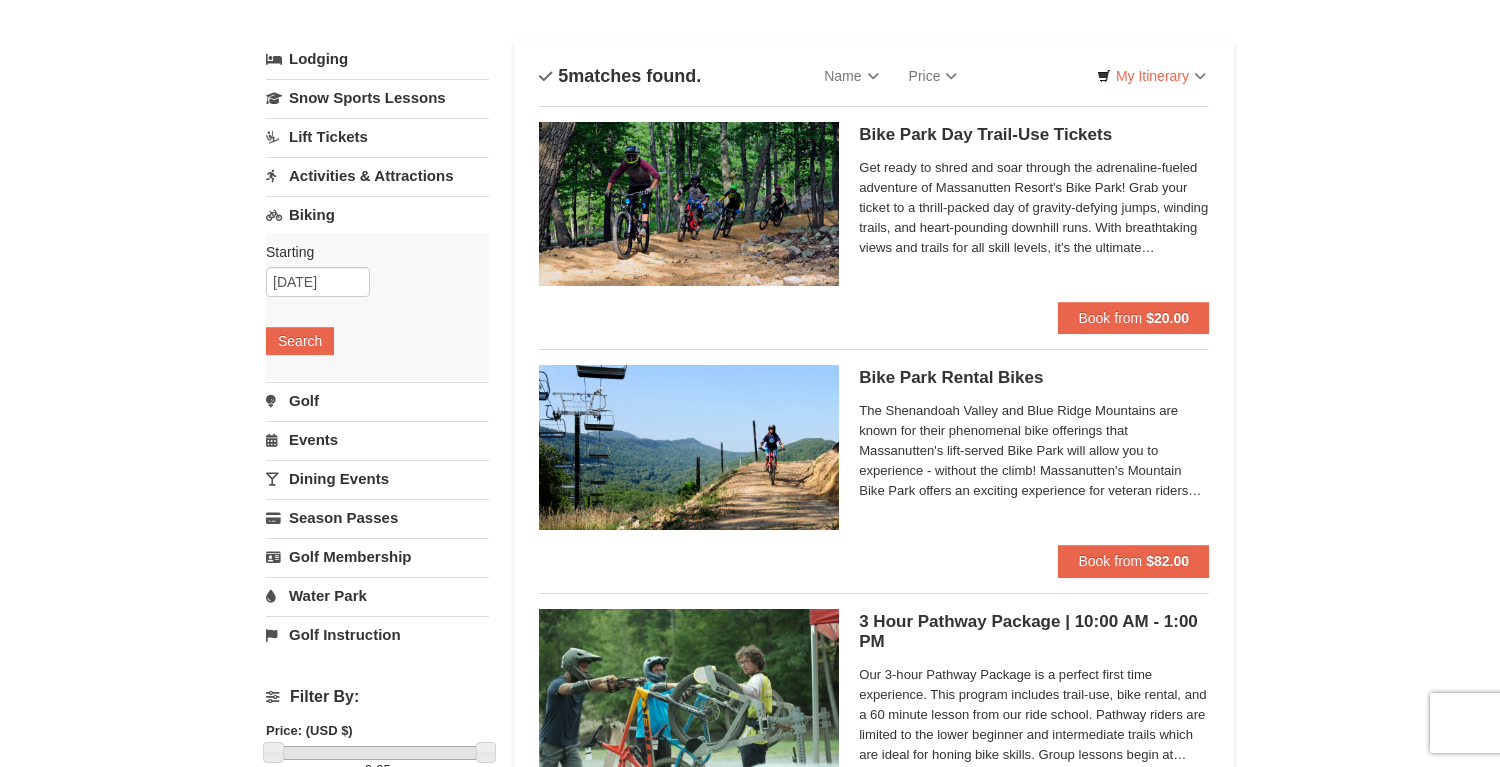 scroll, scrollTop: 0, scrollLeft: 0, axis: both 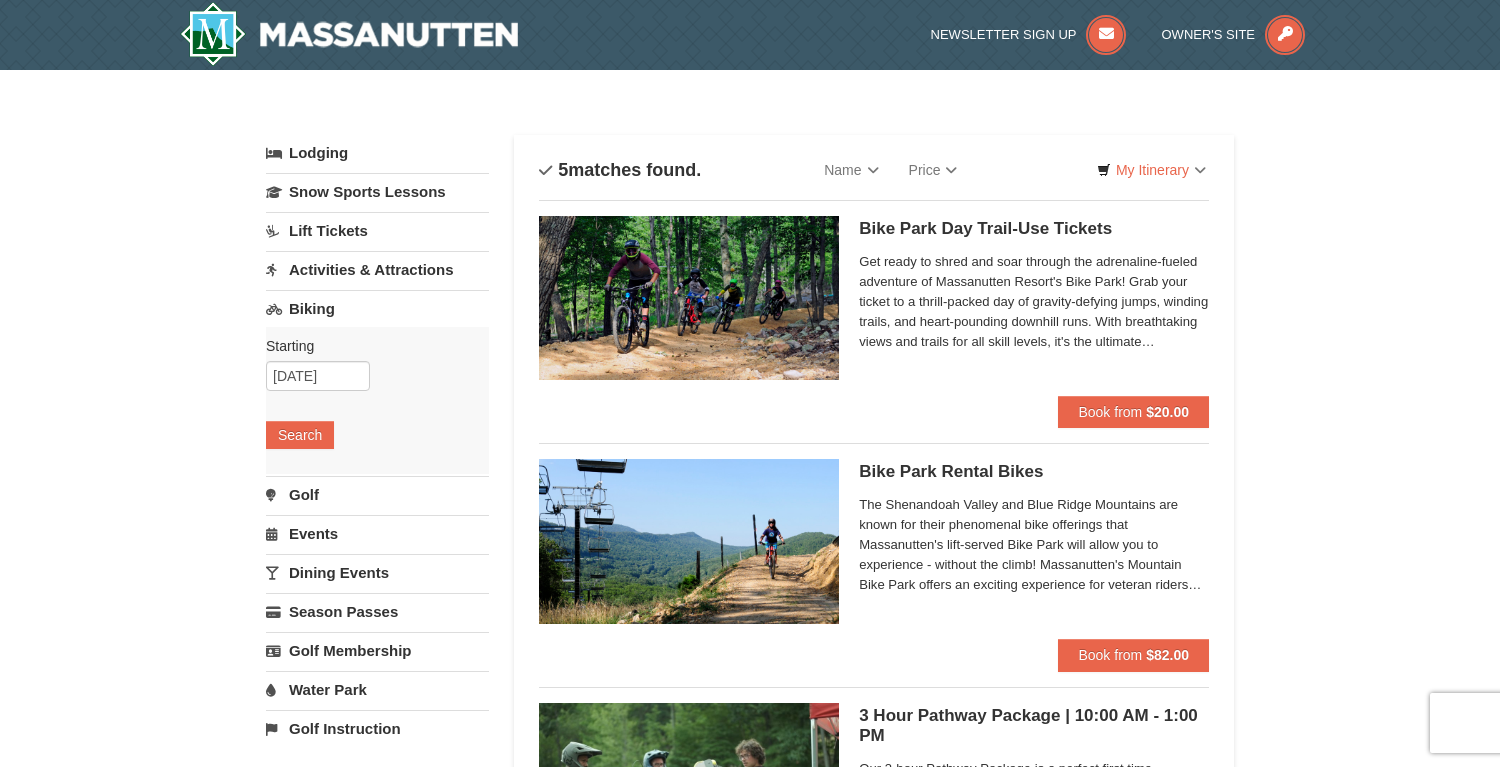 click on "Biking" at bounding box center (377, 308) 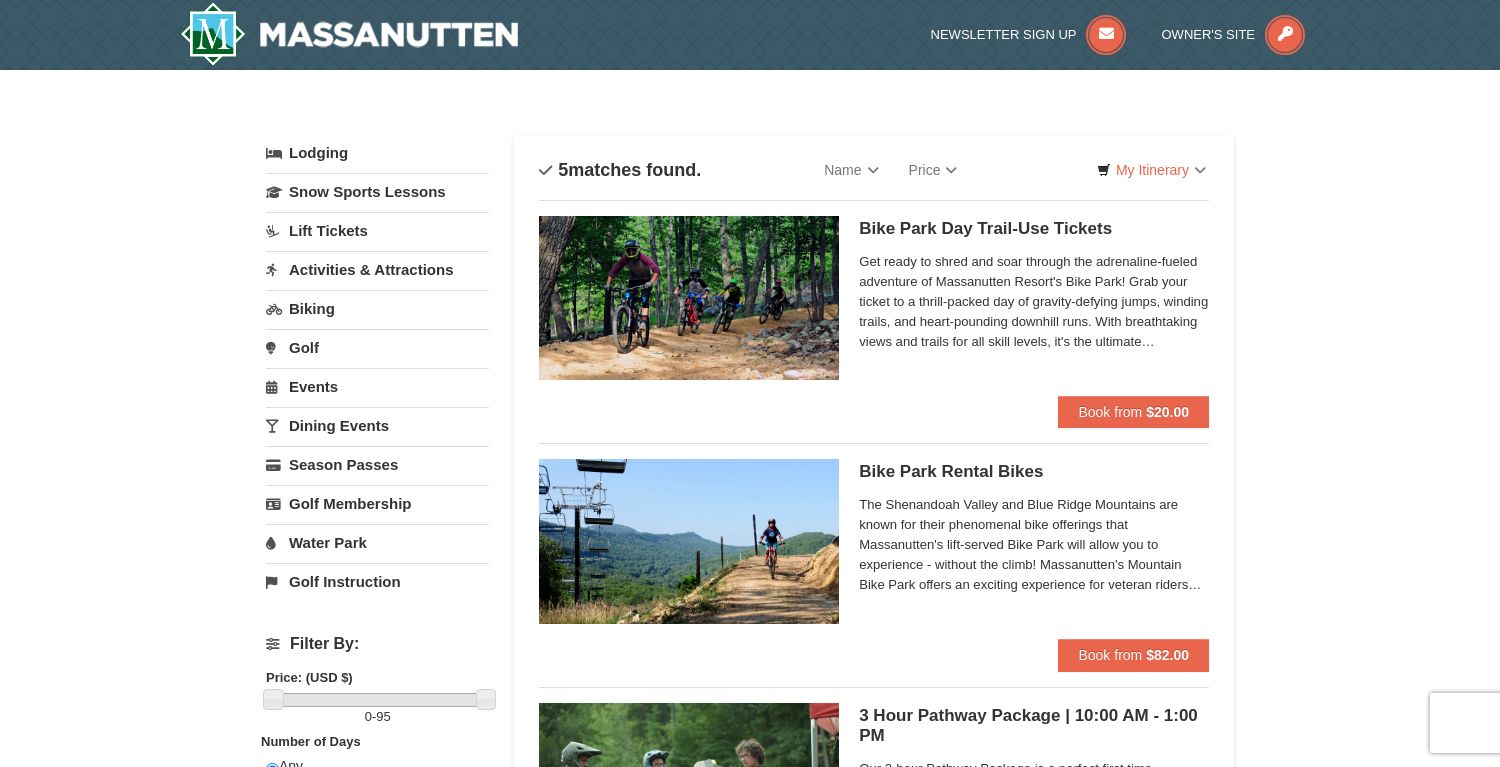 click on "Biking" at bounding box center (377, 308) 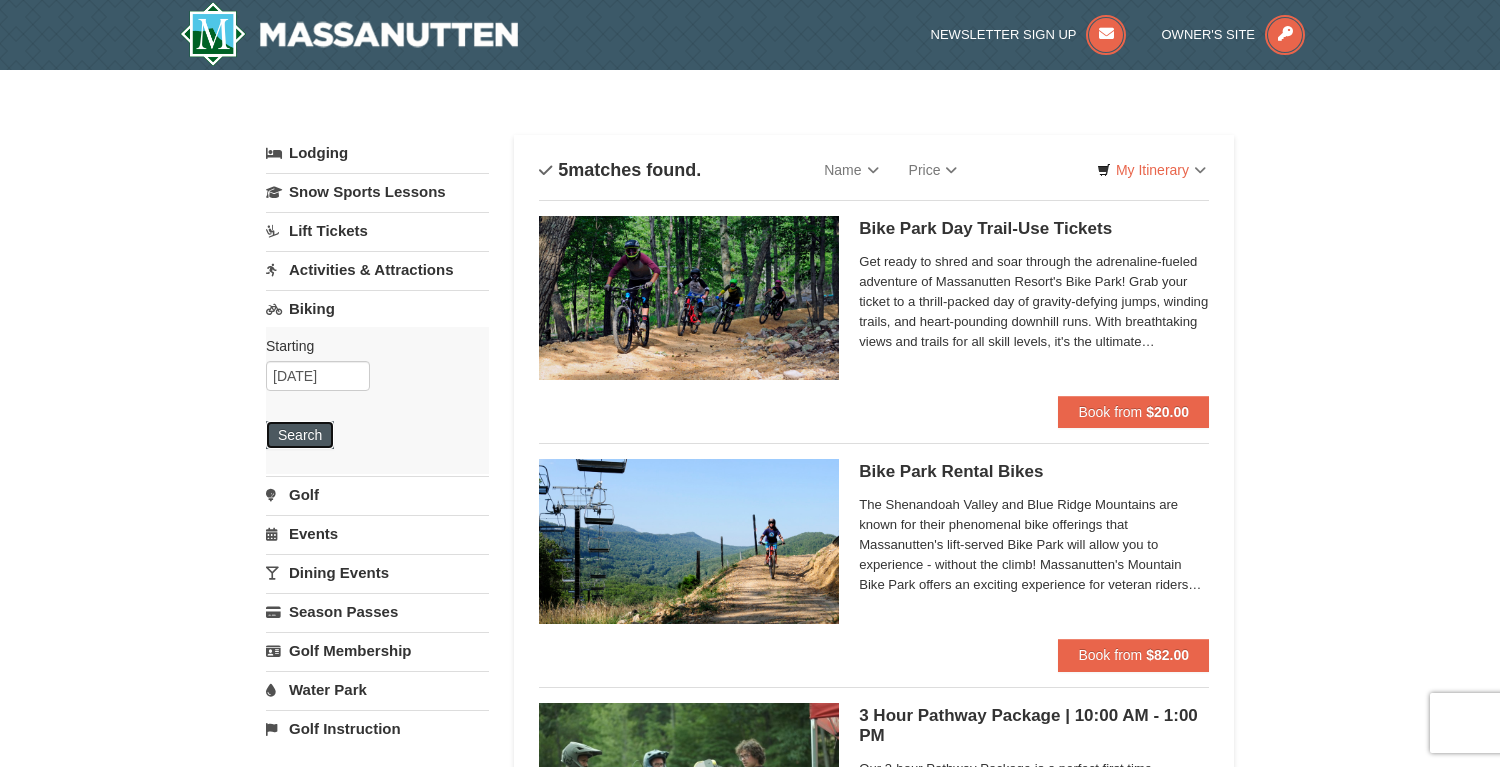 click on "Search" at bounding box center (300, 435) 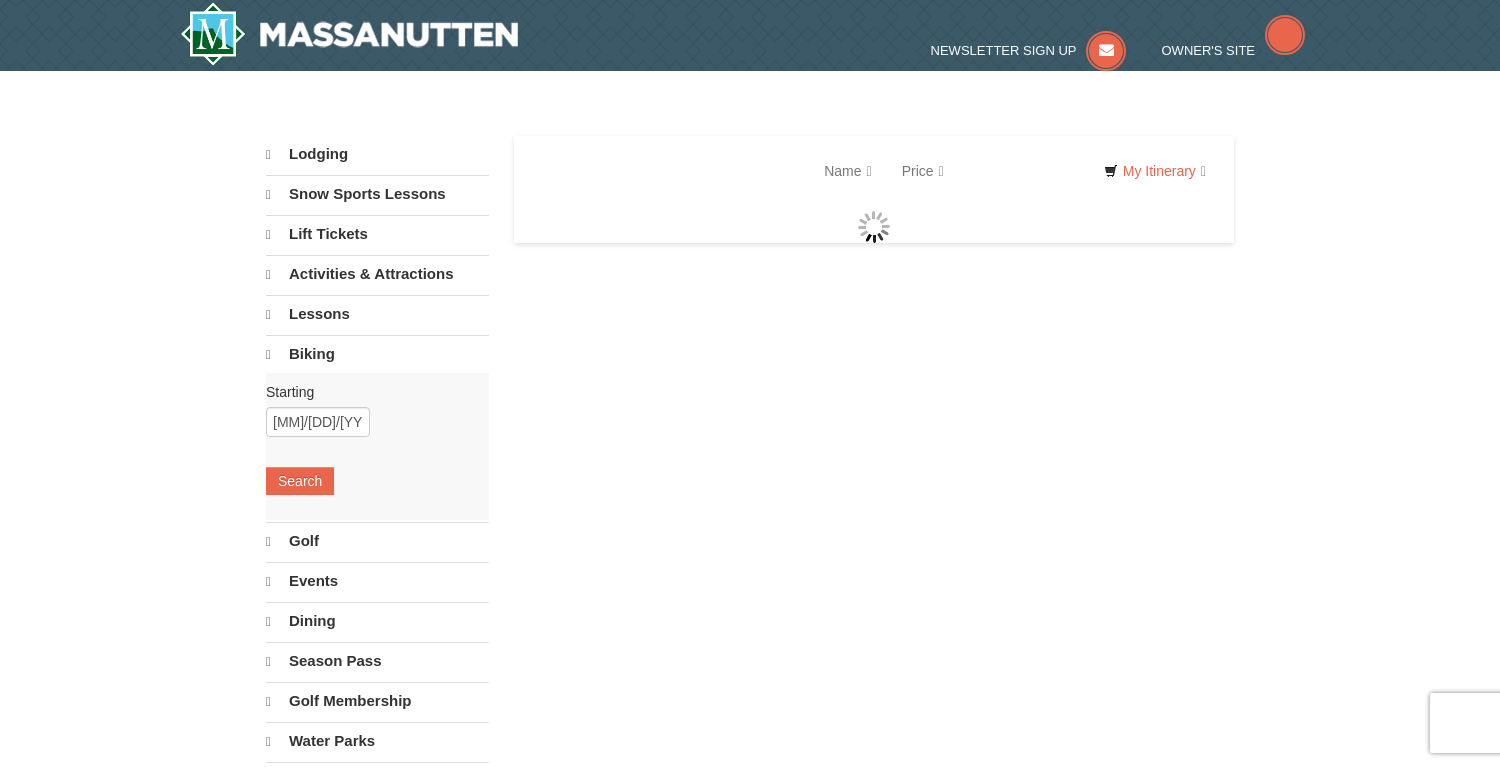 scroll, scrollTop: 0, scrollLeft: 0, axis: both 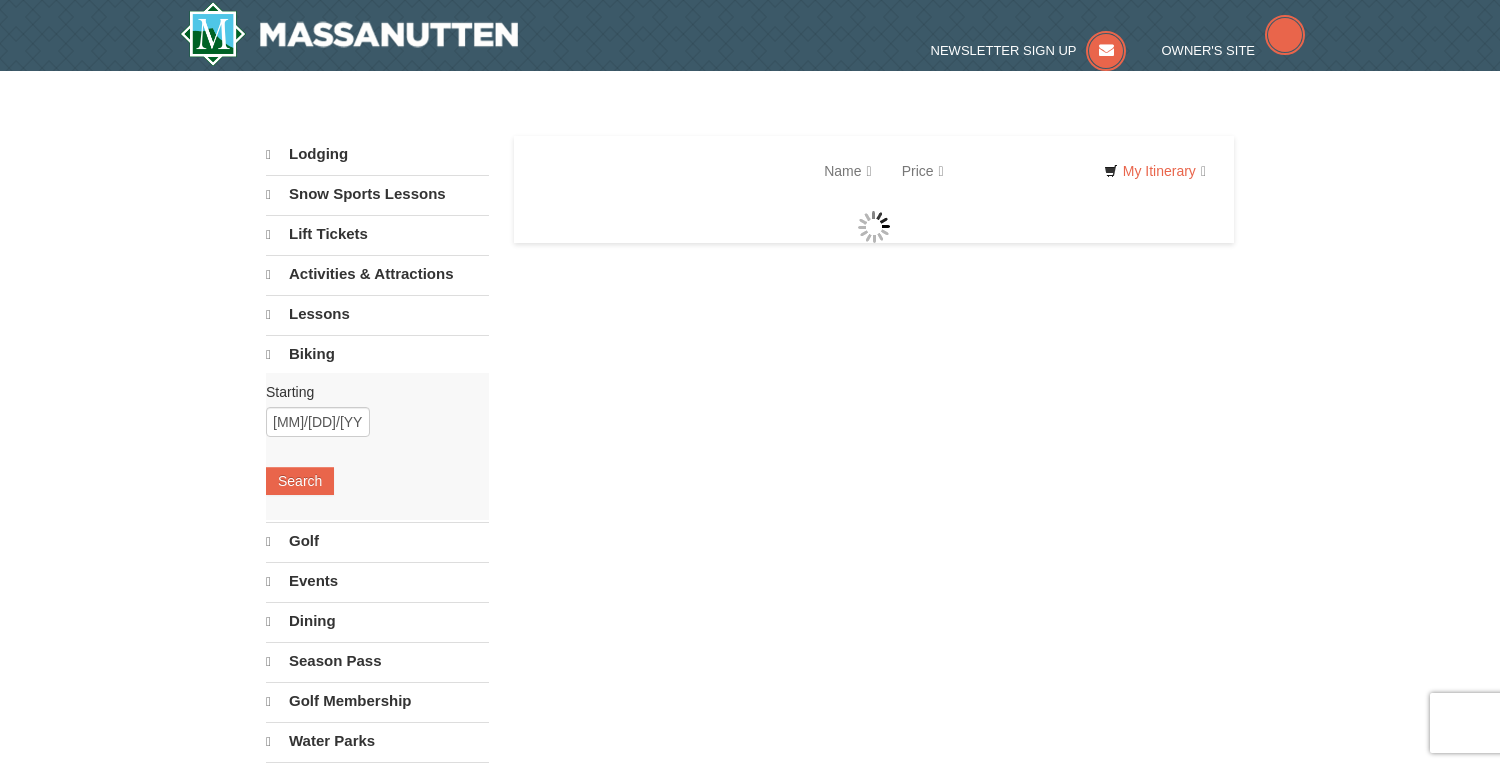 select on "8" 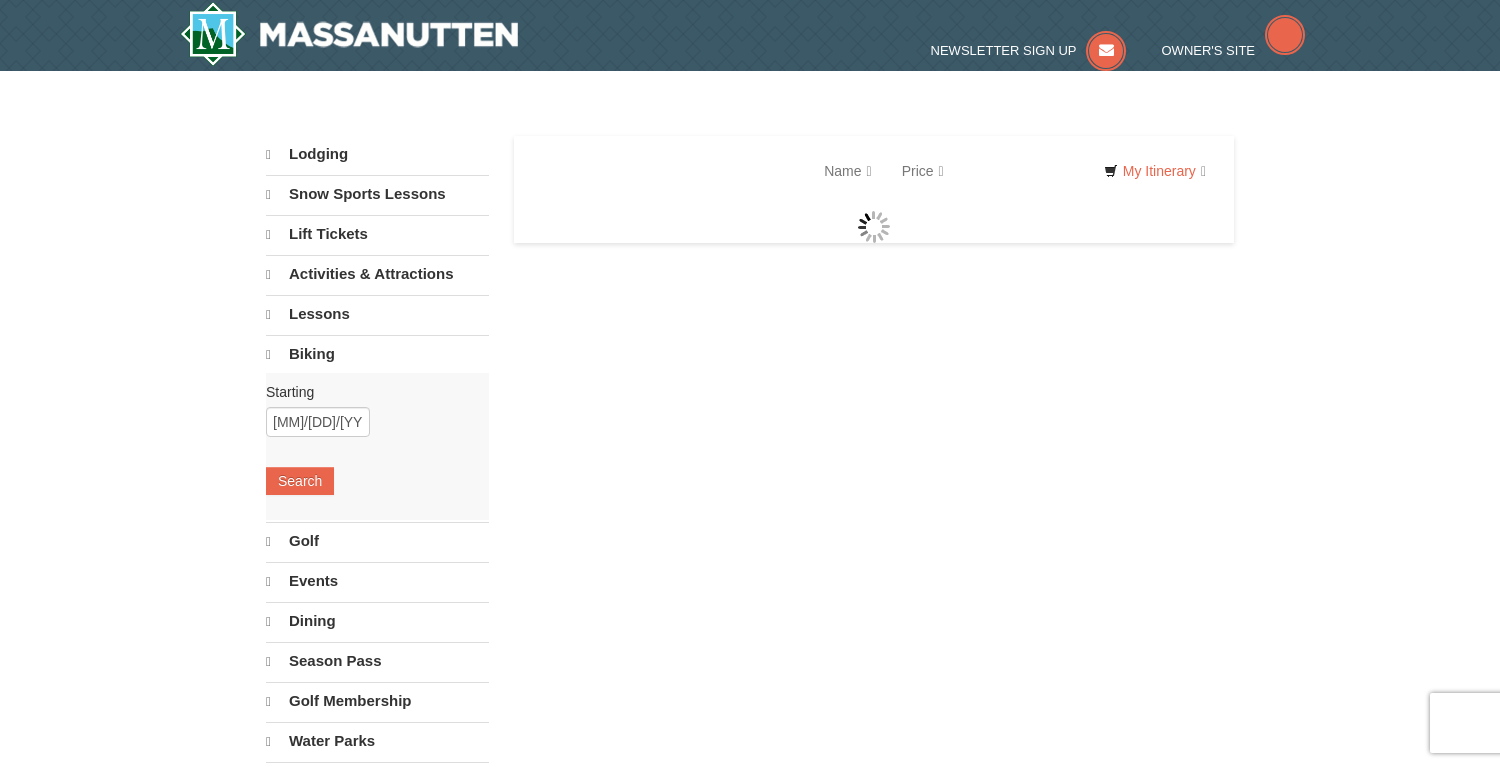 select on "8" 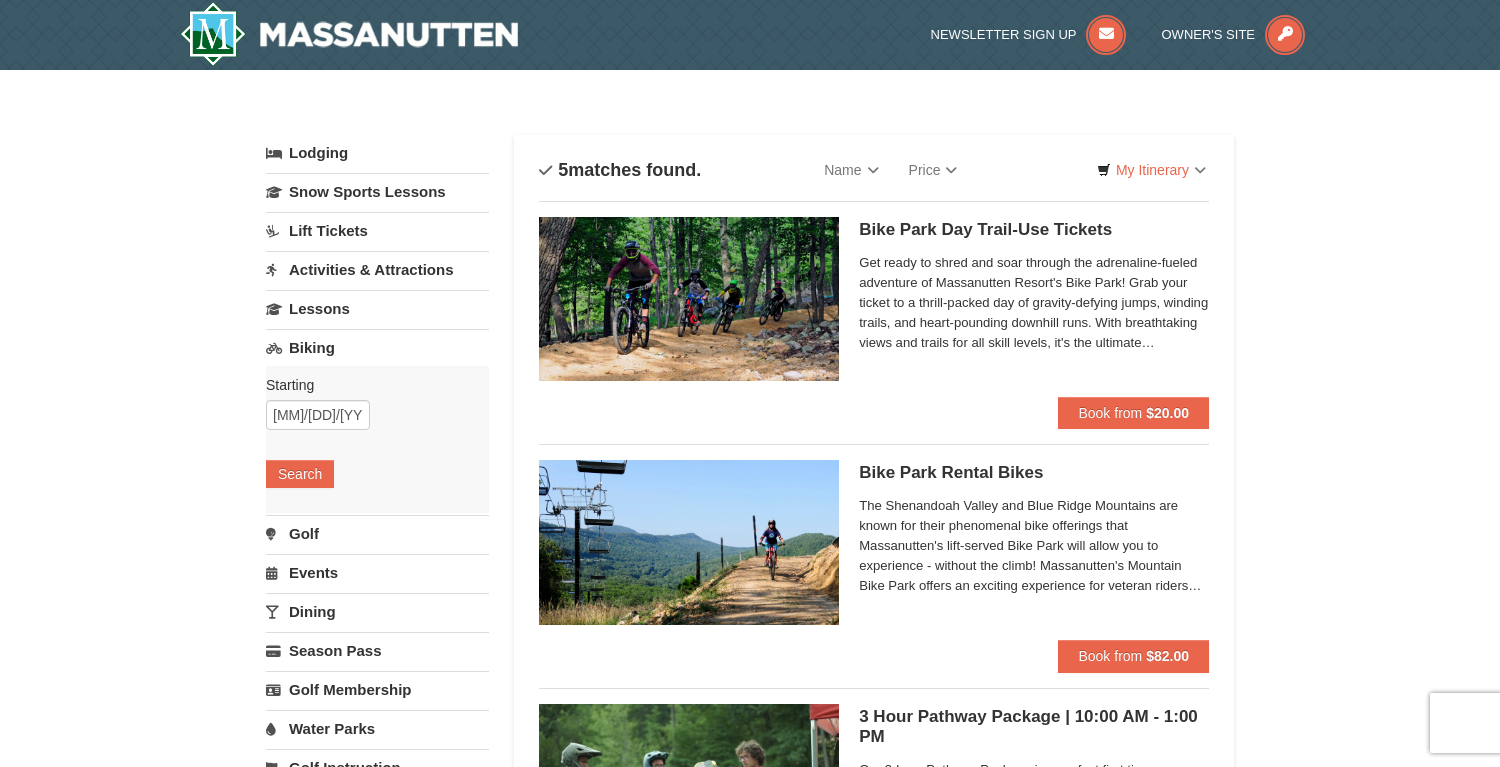 scroll, scrollTop: 0, scrollLeft: 0, axis: both 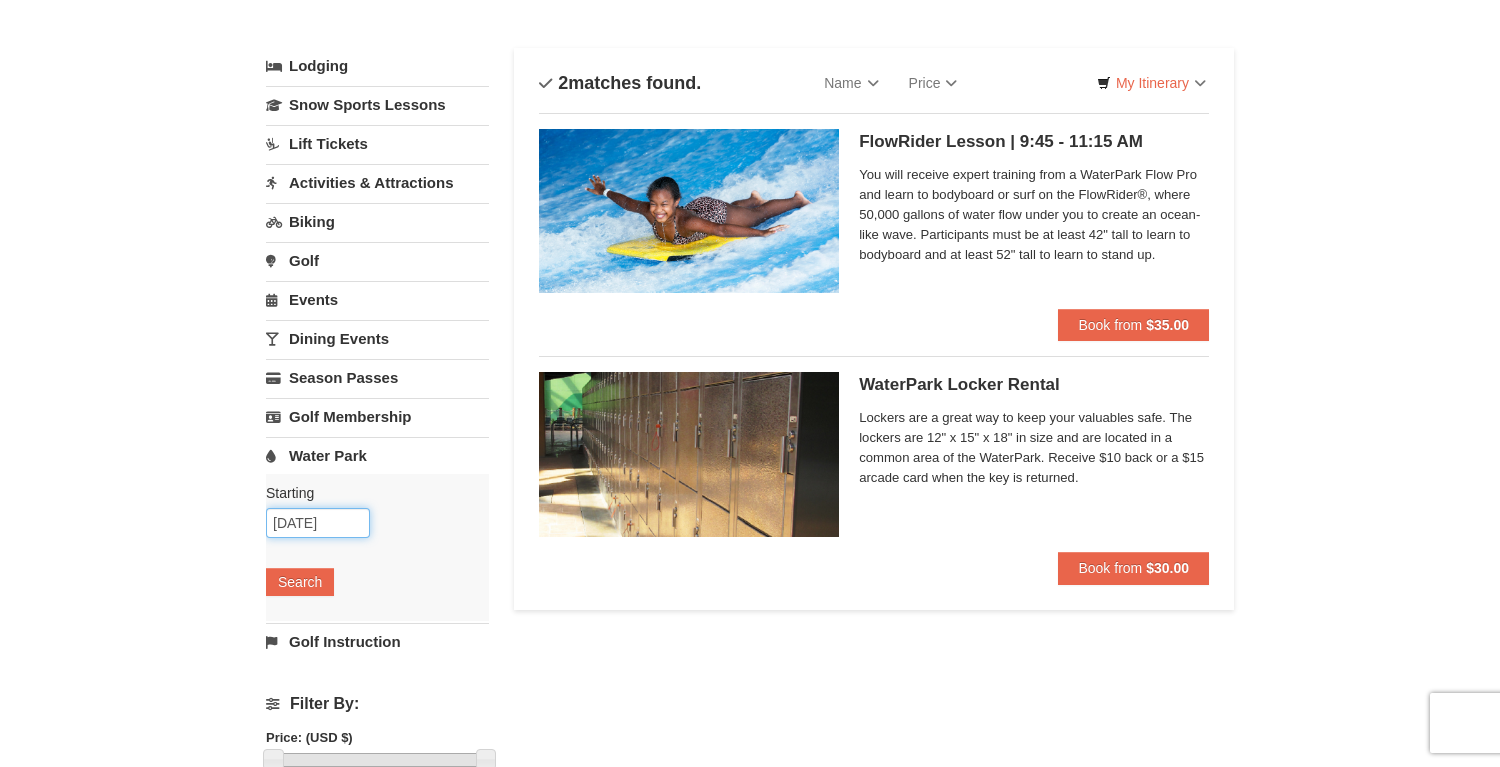 click on "09/27/2025" at bounding box center (318, 523) 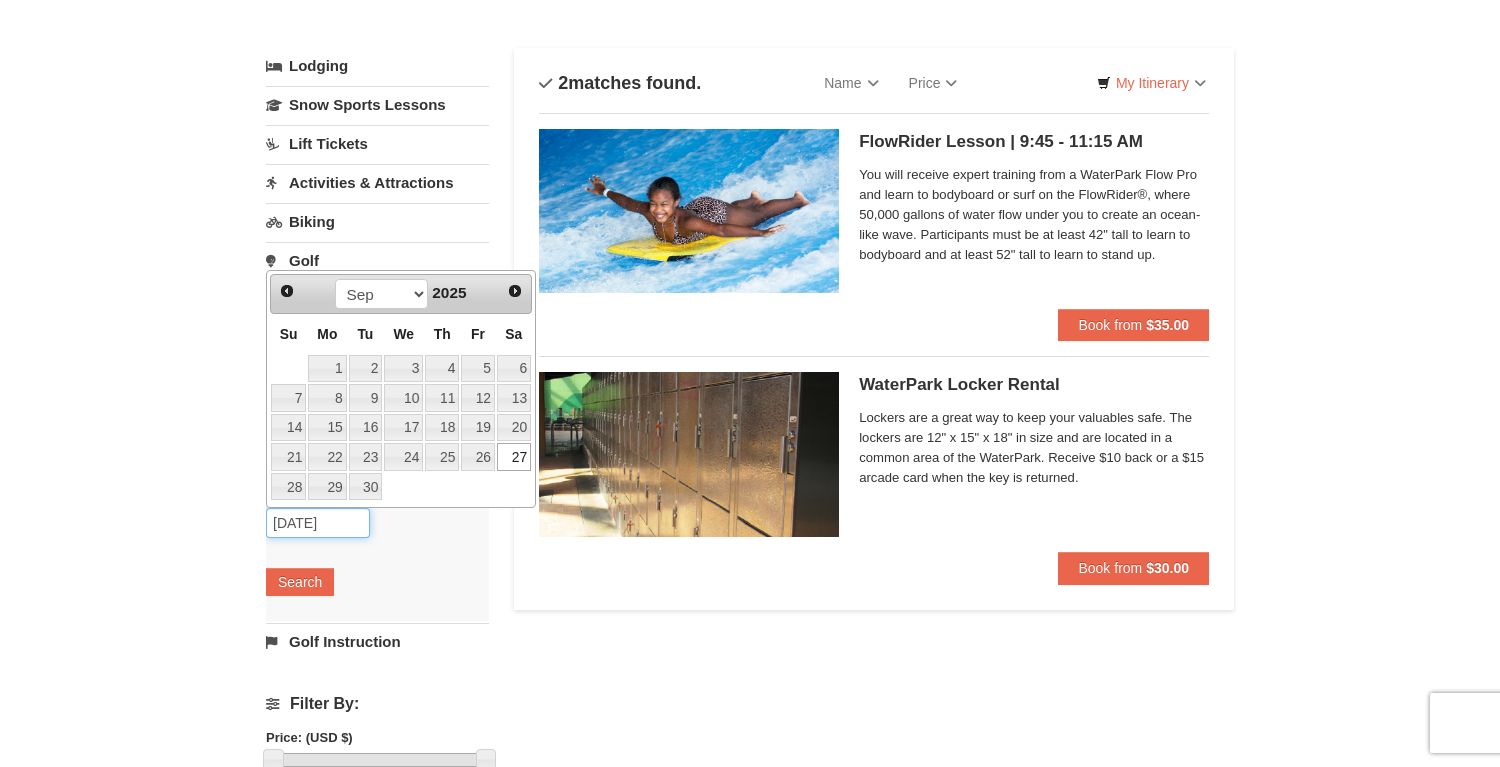 click on "09/27/2025" at bounding box center [318, 523] 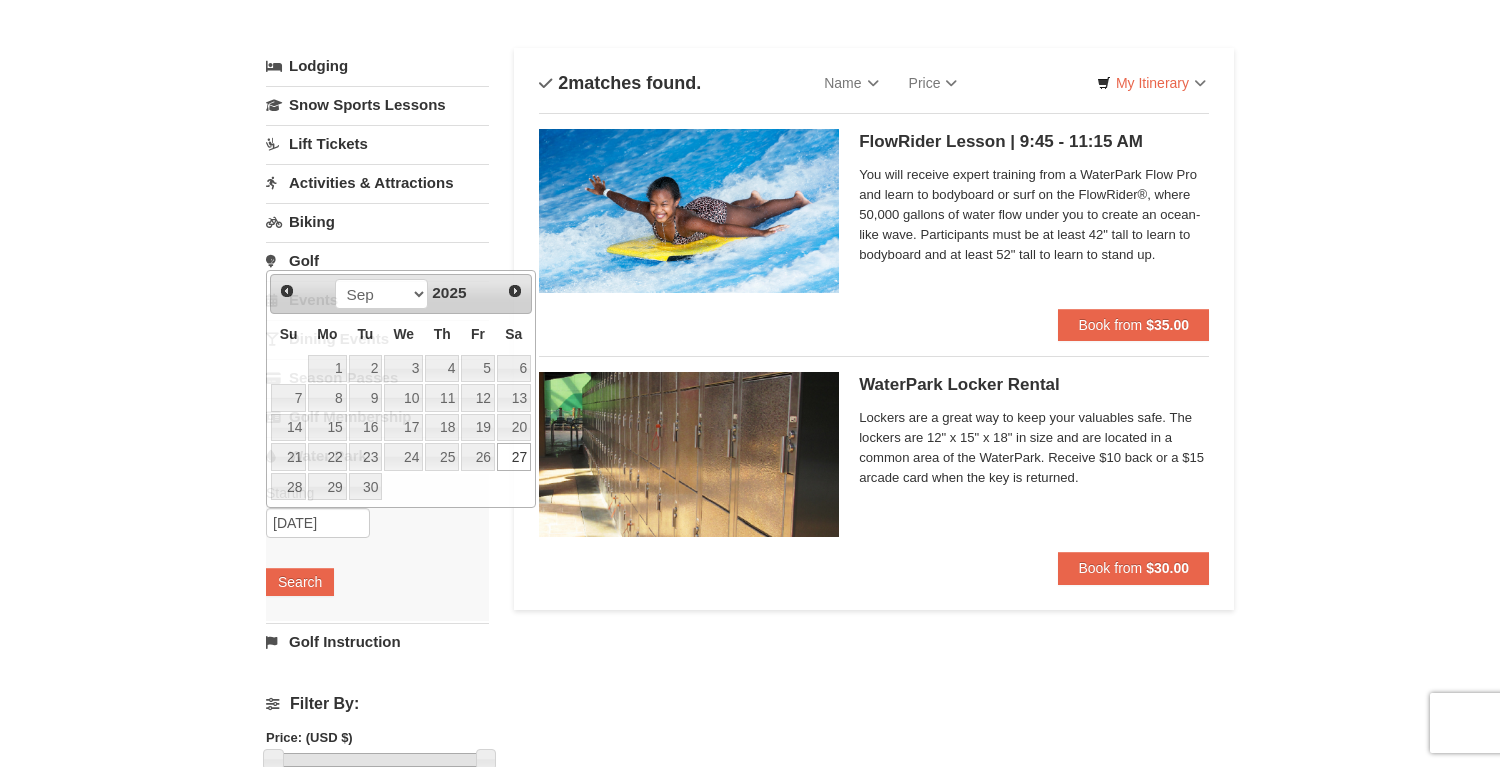 click on "Starting Please format dates MM/DD/YYYY Please format dates MM/DD/YYYY
09/27/2025
Search" at bounding box center [377, 547] 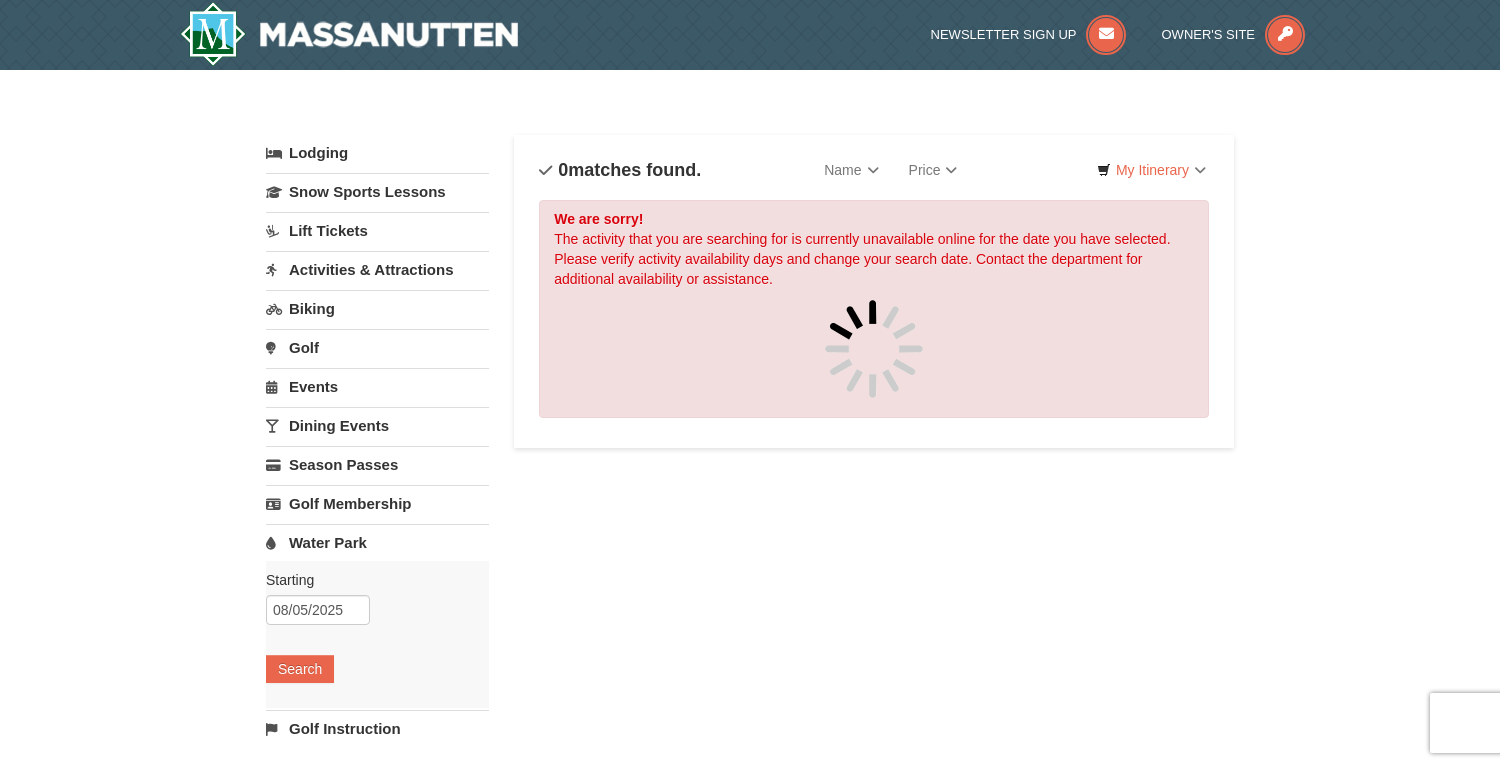 scroll, scrollTop: 0, scrollLeft: 0, axis: both 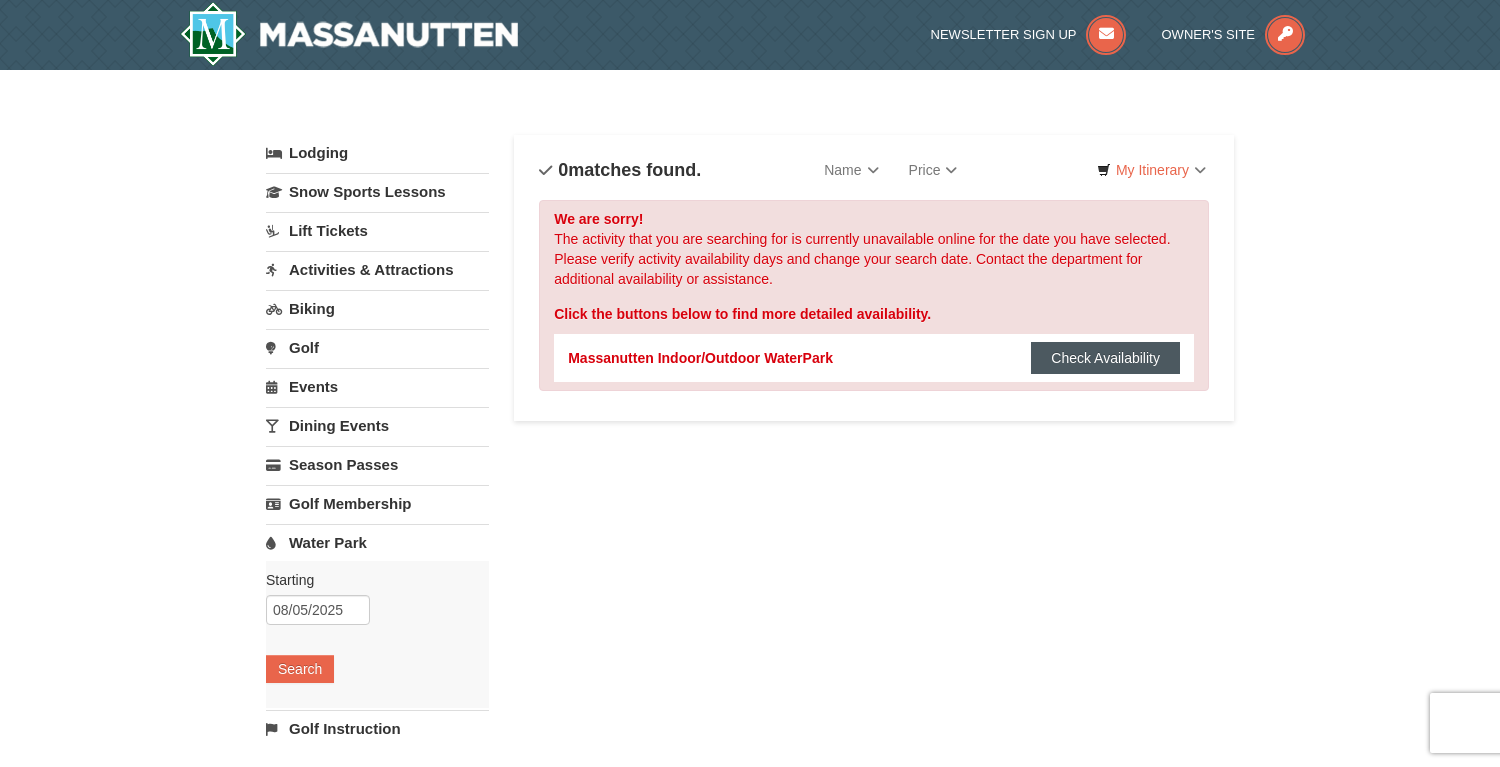 click on "Check Availability" at bounding box center [1105, 358] 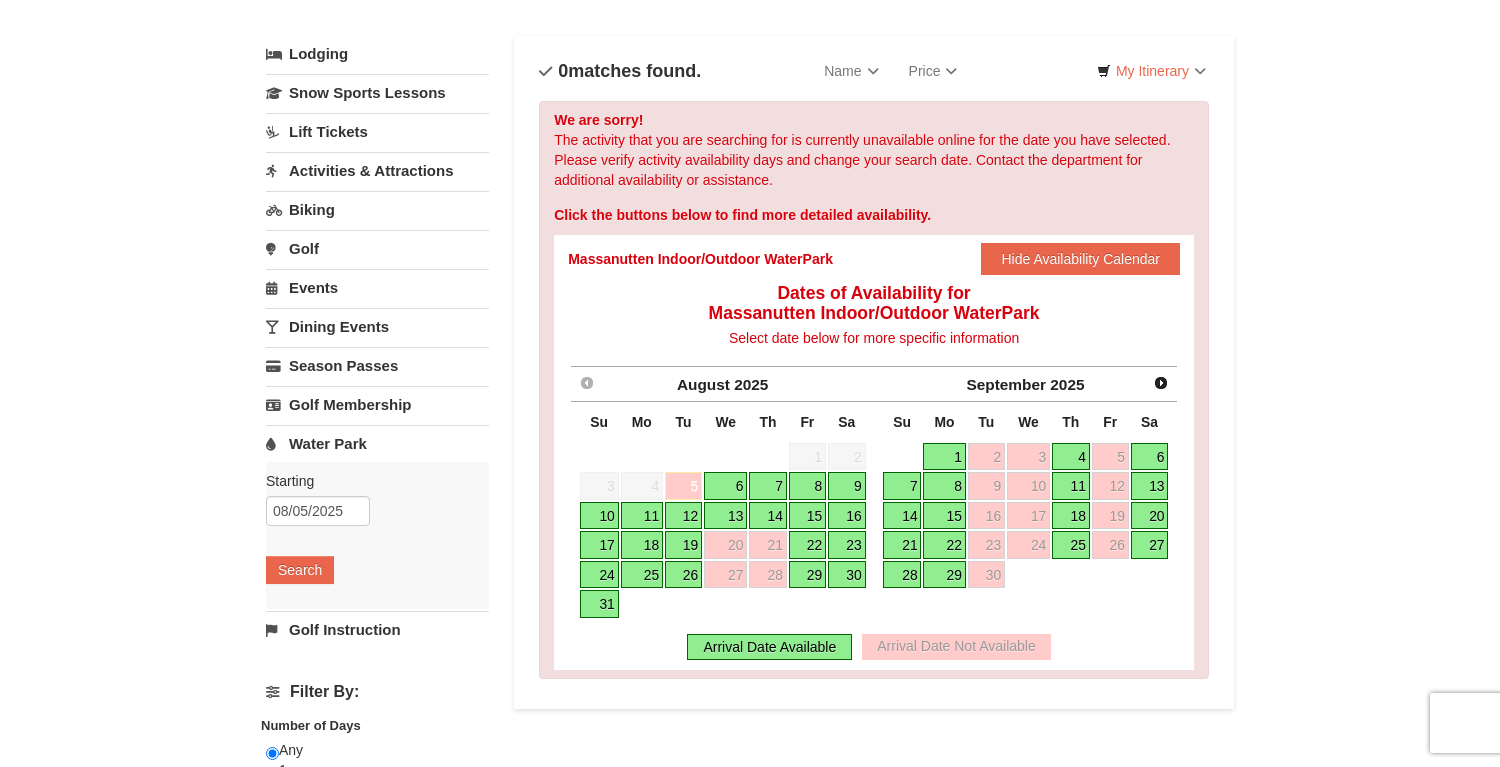 scroll, scrollTop: 0, scrollLeft: 0, axis: both 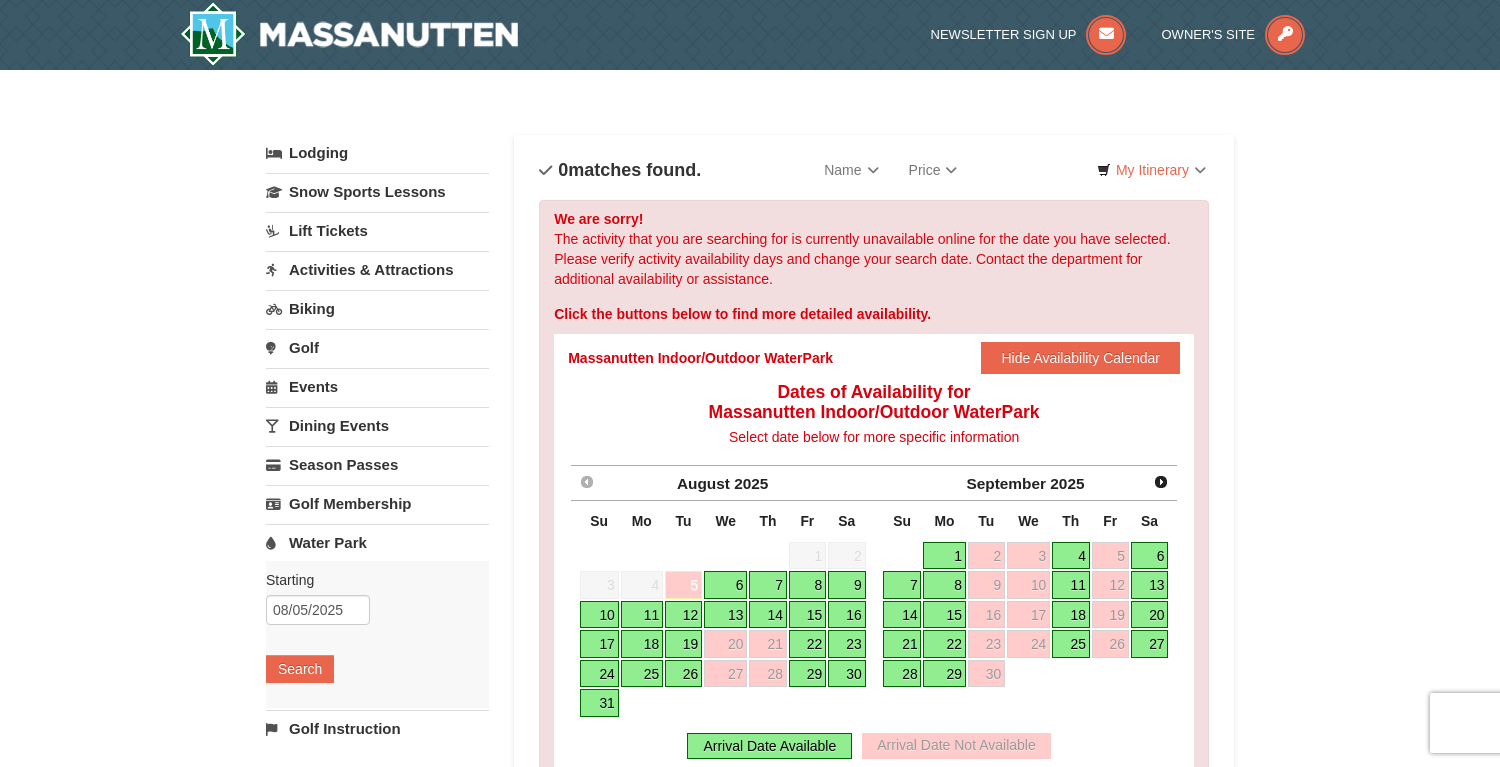 click on "Biking" at bounding box center (377, 308) 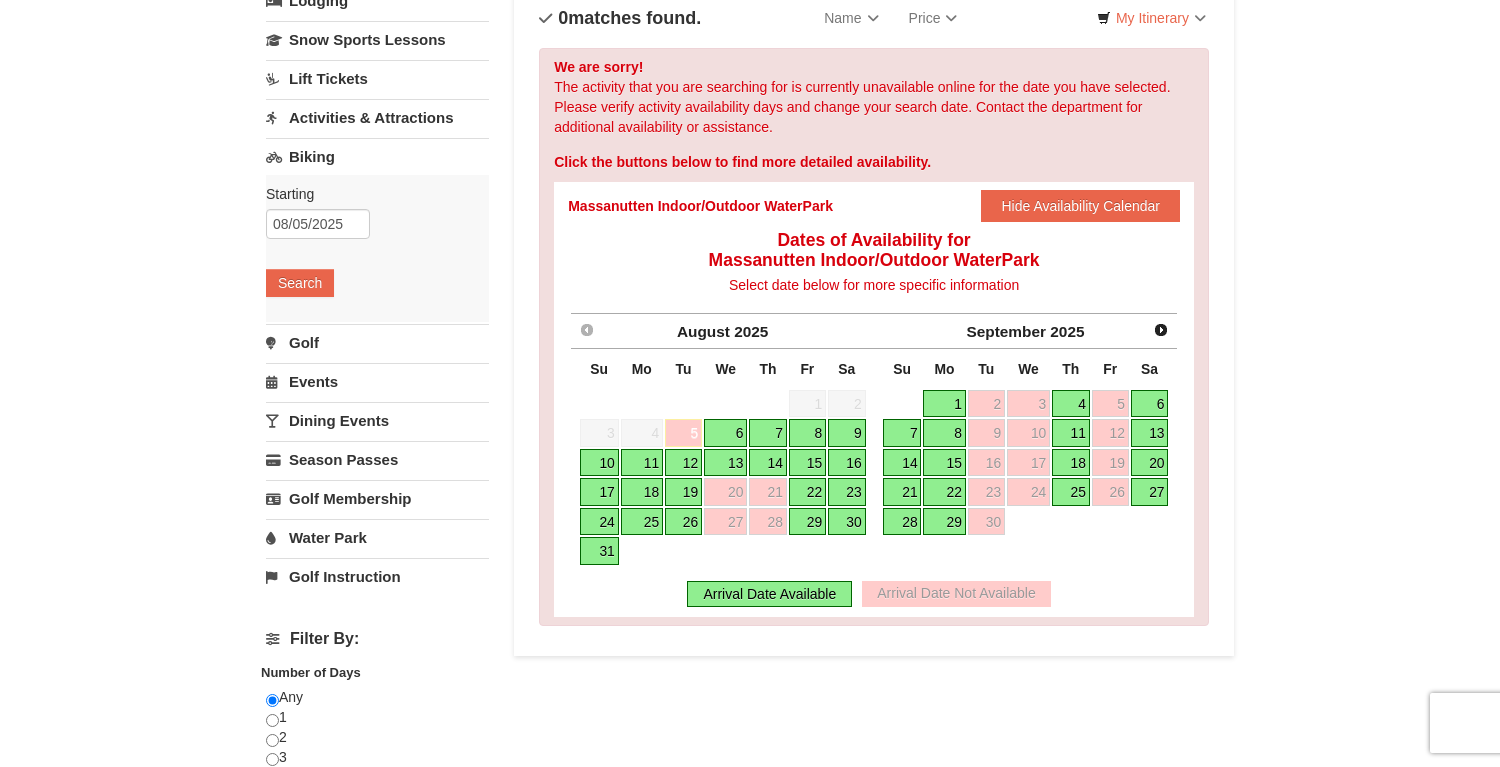 scroll, scrollTop: 0, scrollLeft: 0, axis: both 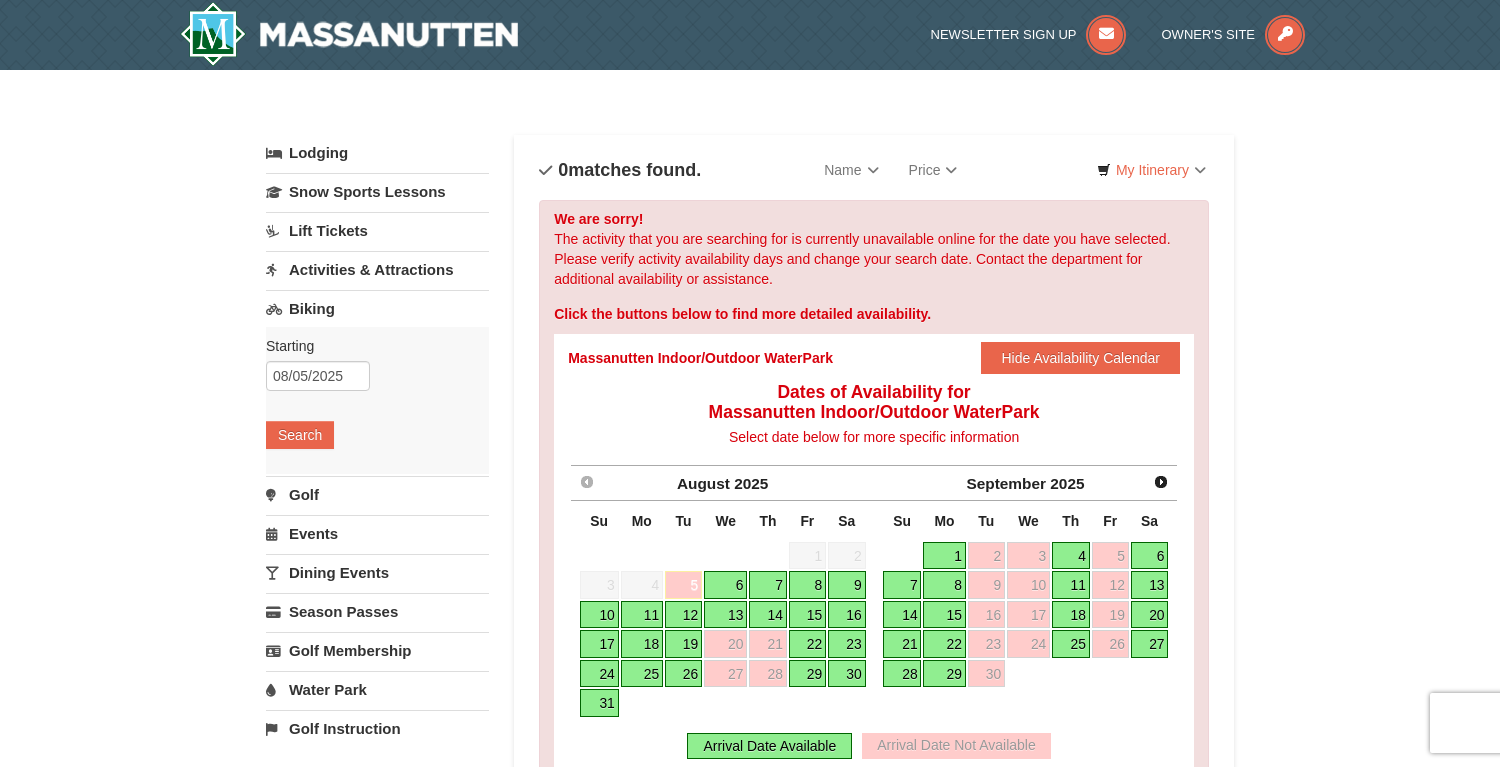 click on "Biking" at bounding box center (377, 308) 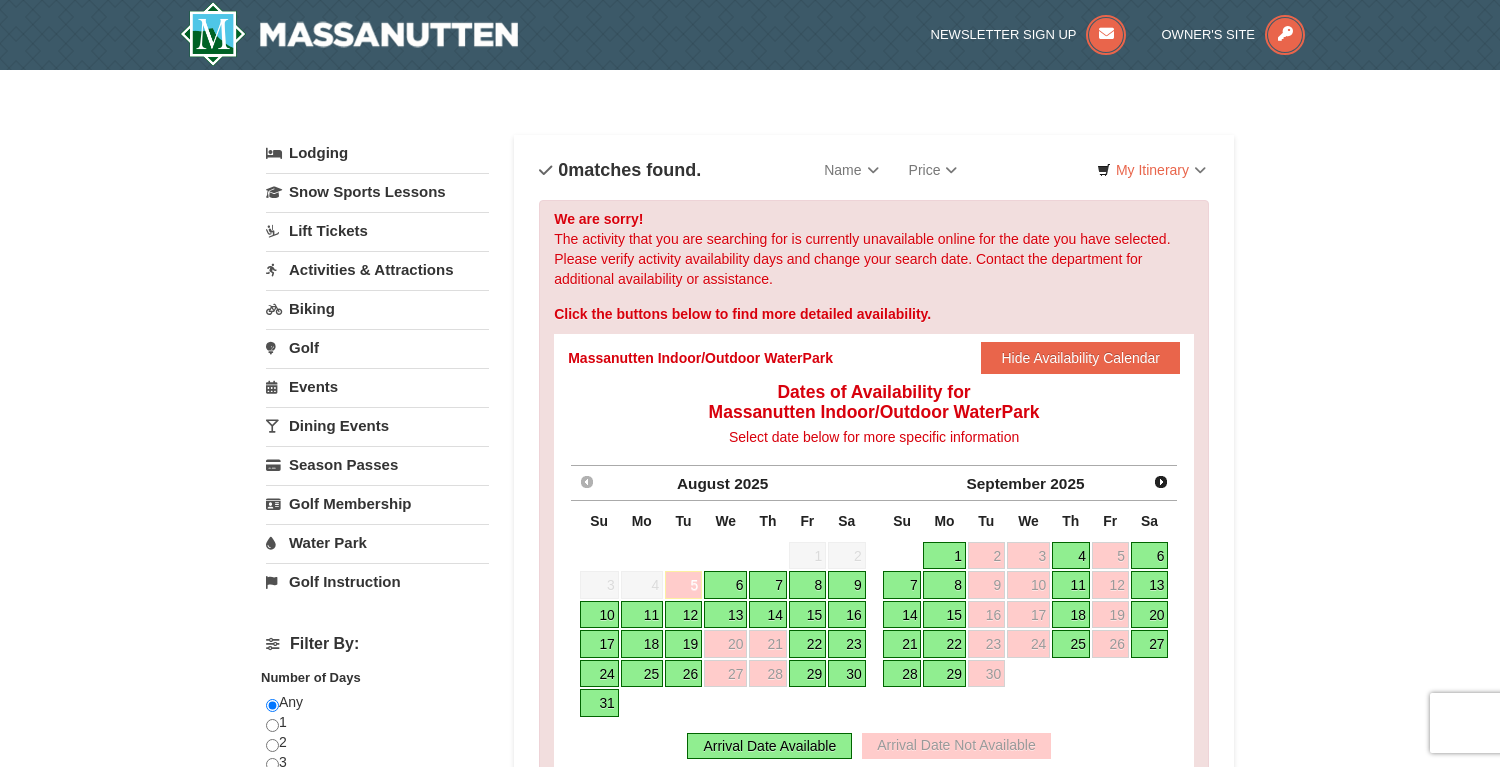 click on "Biking" at bounding box center (377, 308) 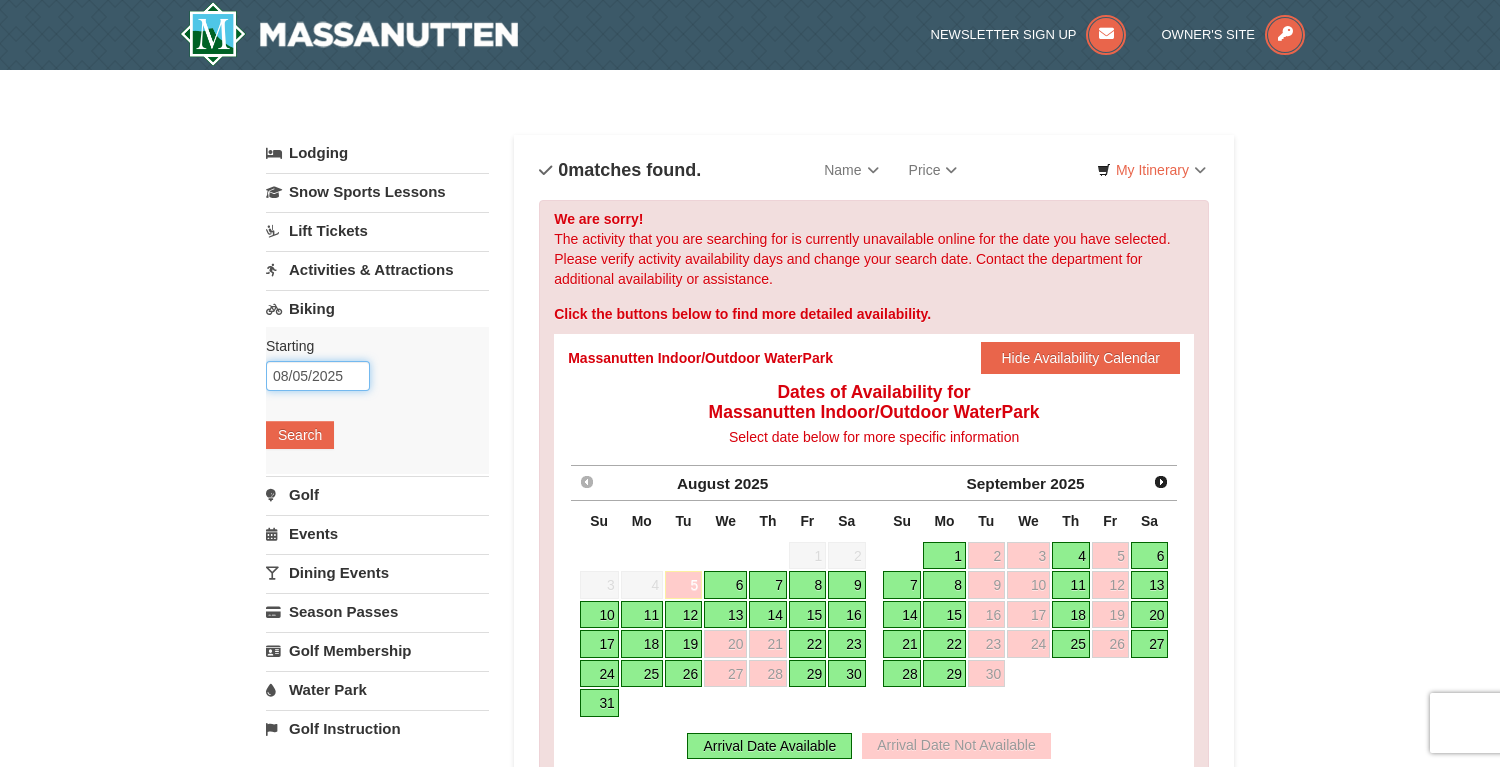 click on "08/05/2025" at bounding box center [318, 376] 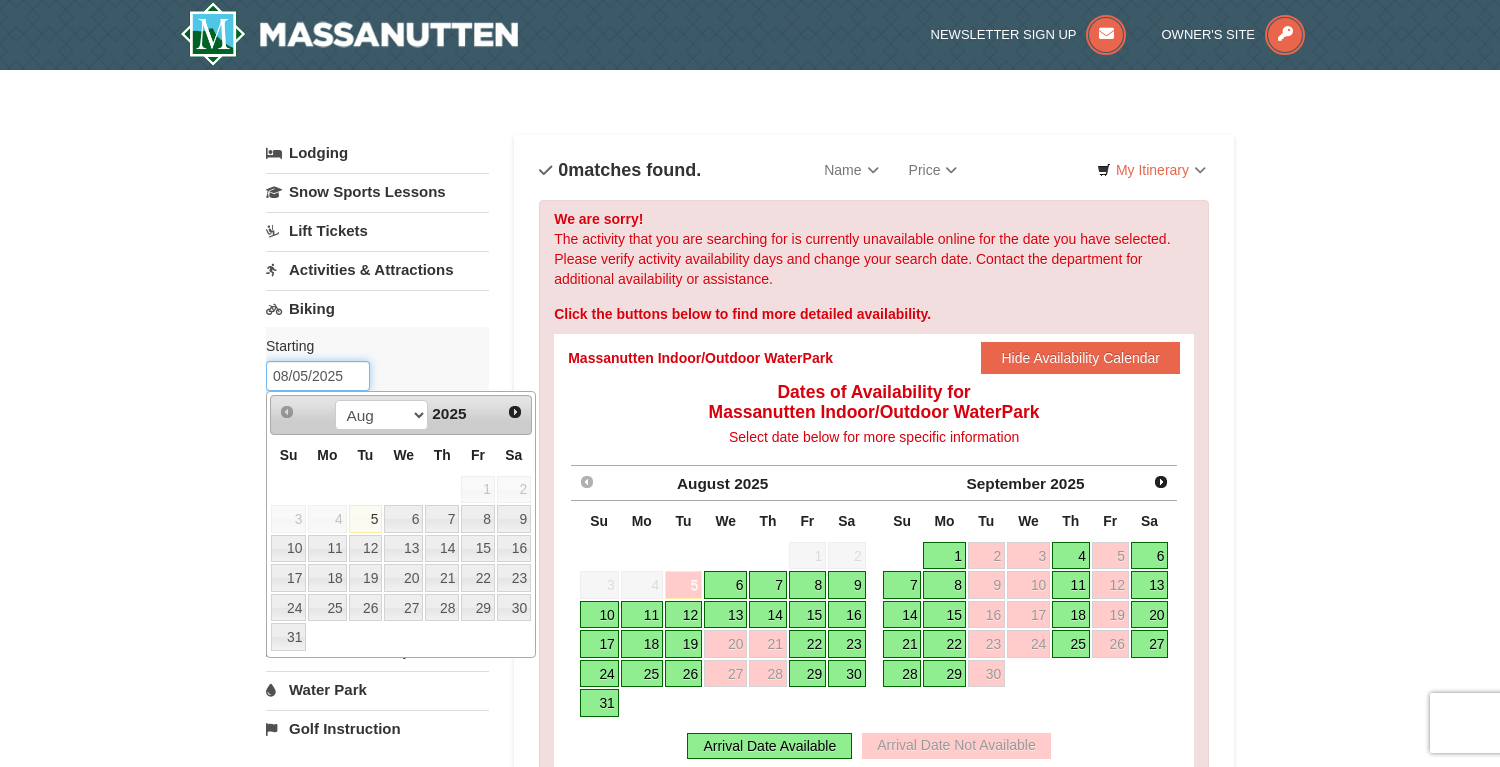 click on "08/05/2025" at bounding box center (318, 376) 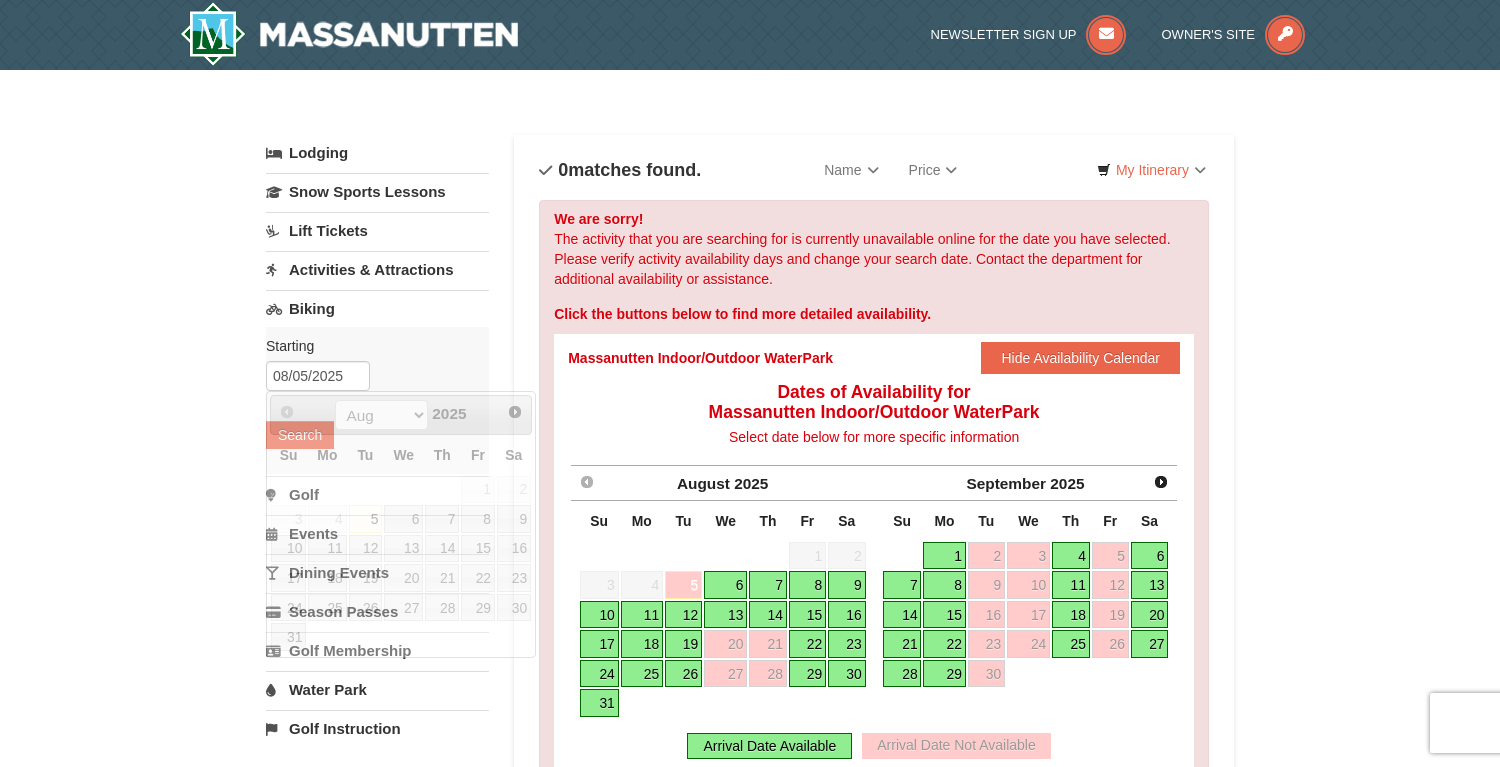 click on "Questions? [PHONE]" at bounding box center (750, 607) 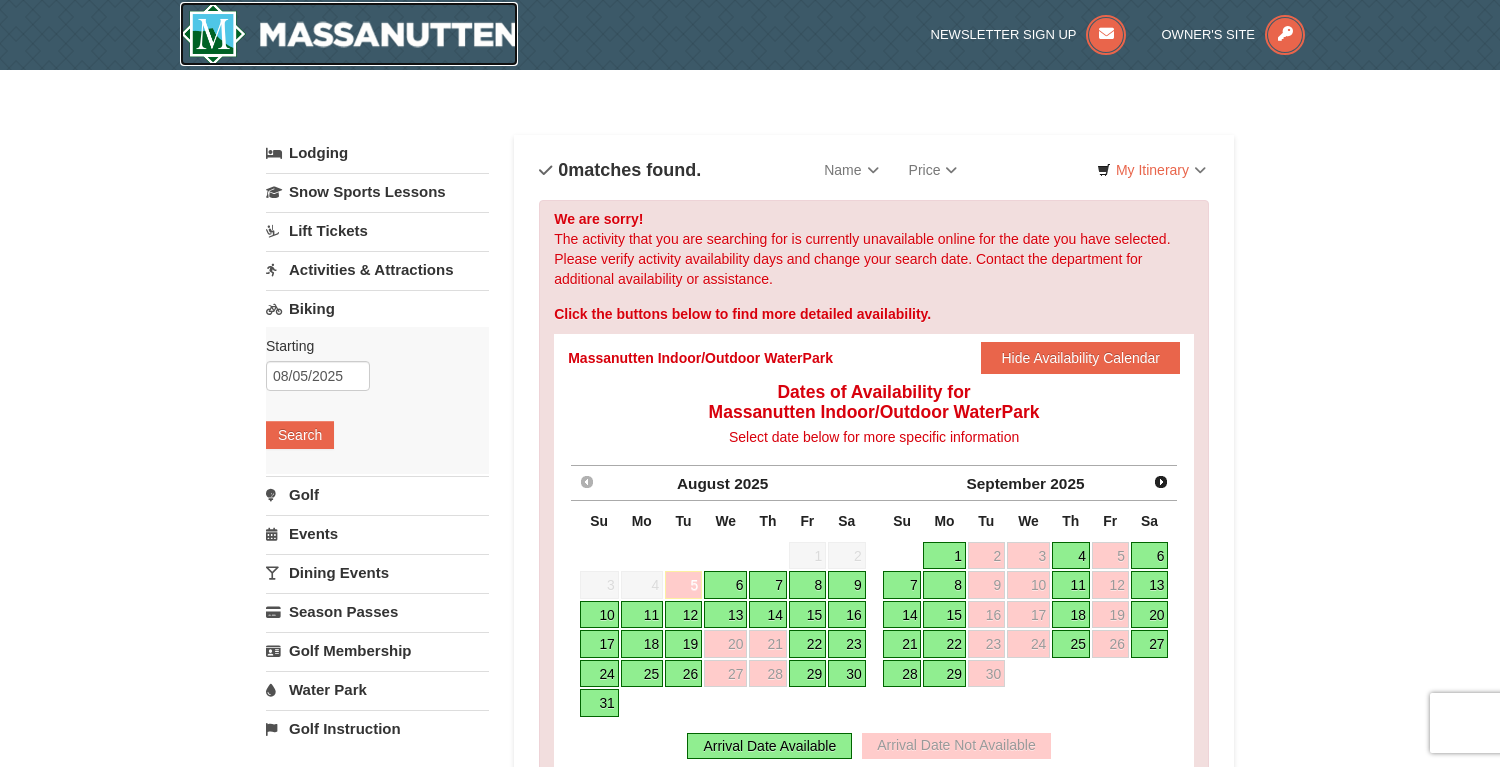 click at bounding box center (349, 34) 